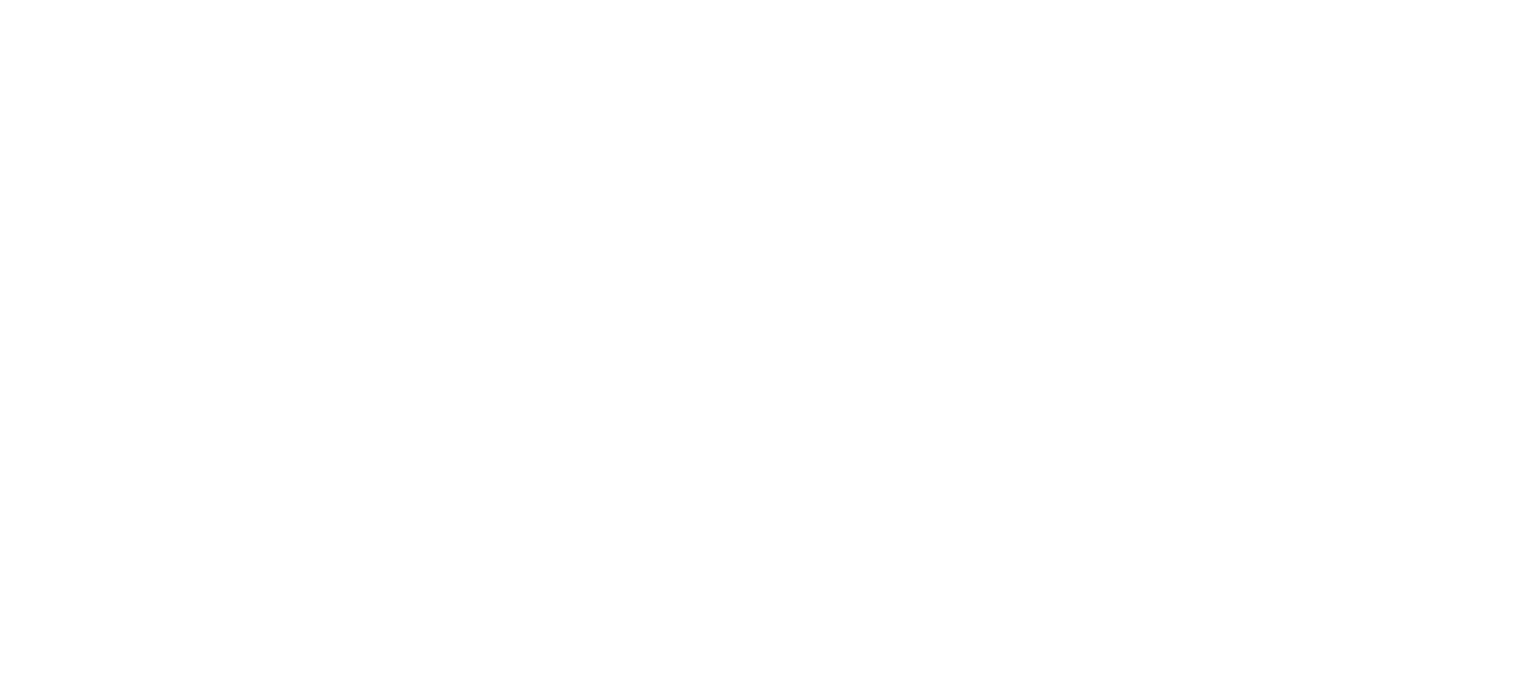 scroll, scrollTop: 0, scrollLeft: 0, axis: both 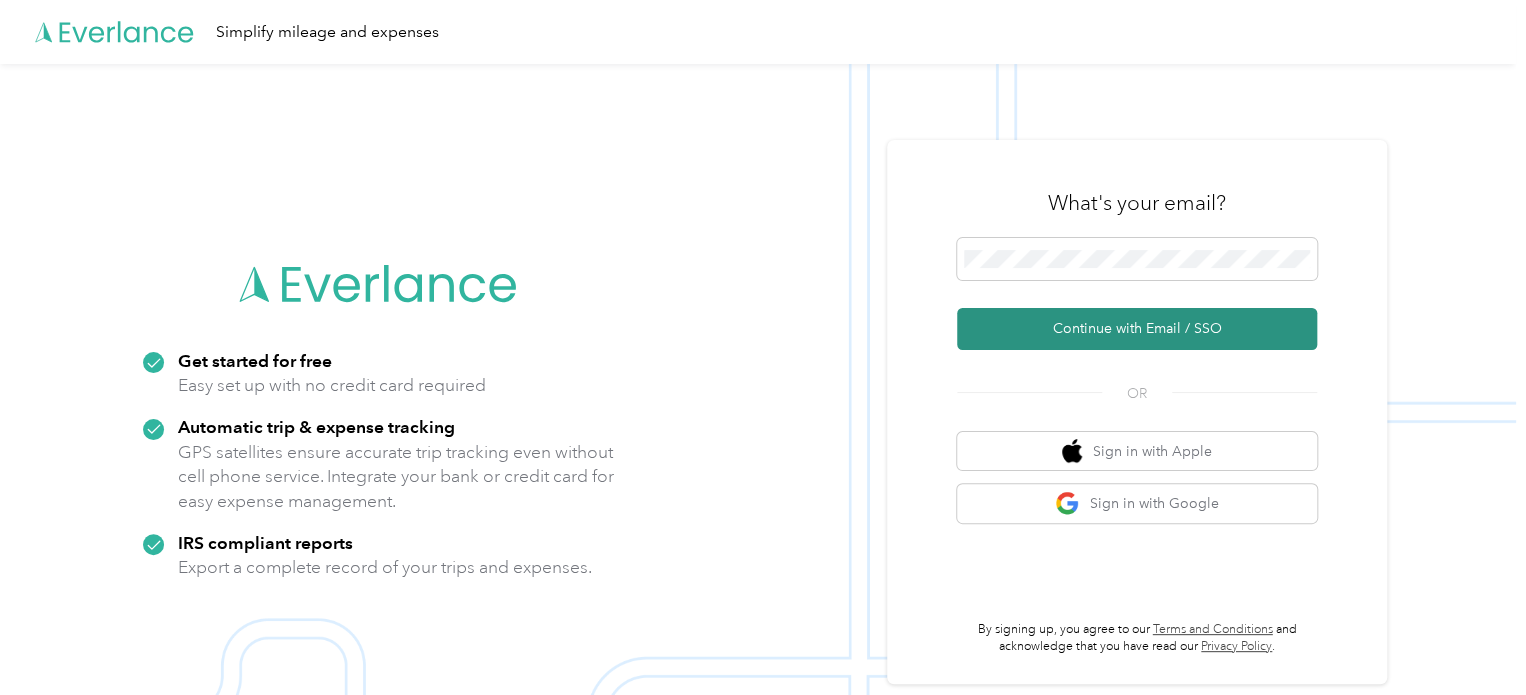 click on "Continue with Email / SSO" at bounding box center (1137, 329) 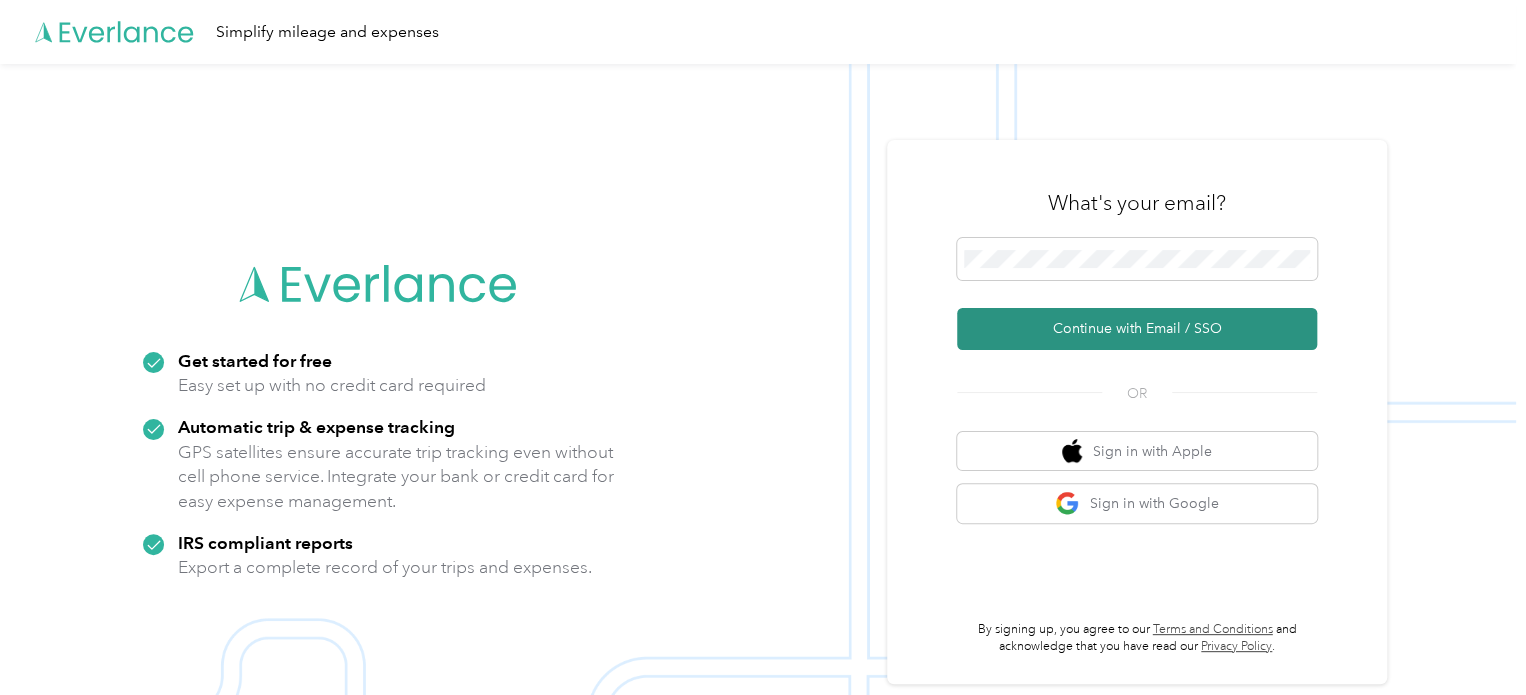 click on "Continue with Email / SSO" at bounding box center [1137, 329] 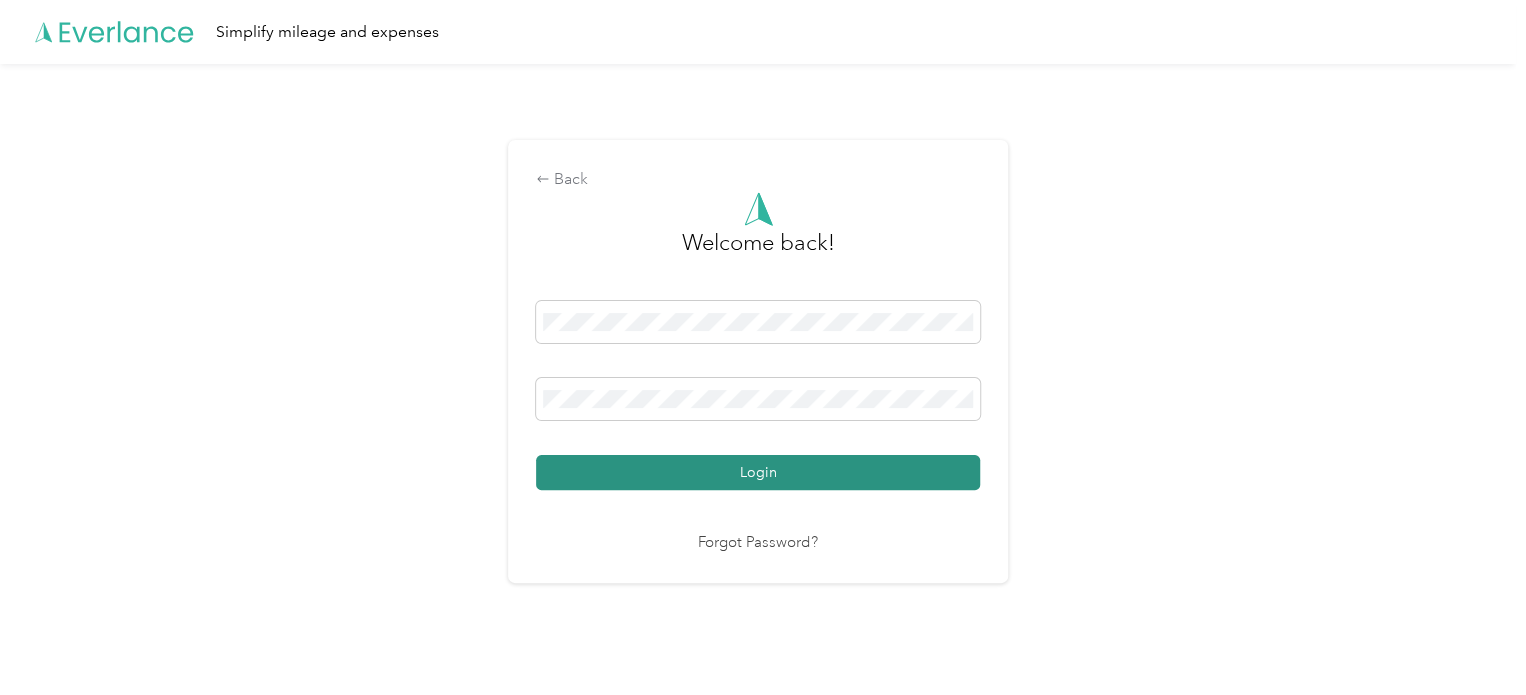 click on "Login" at bounding box center [758, 472] 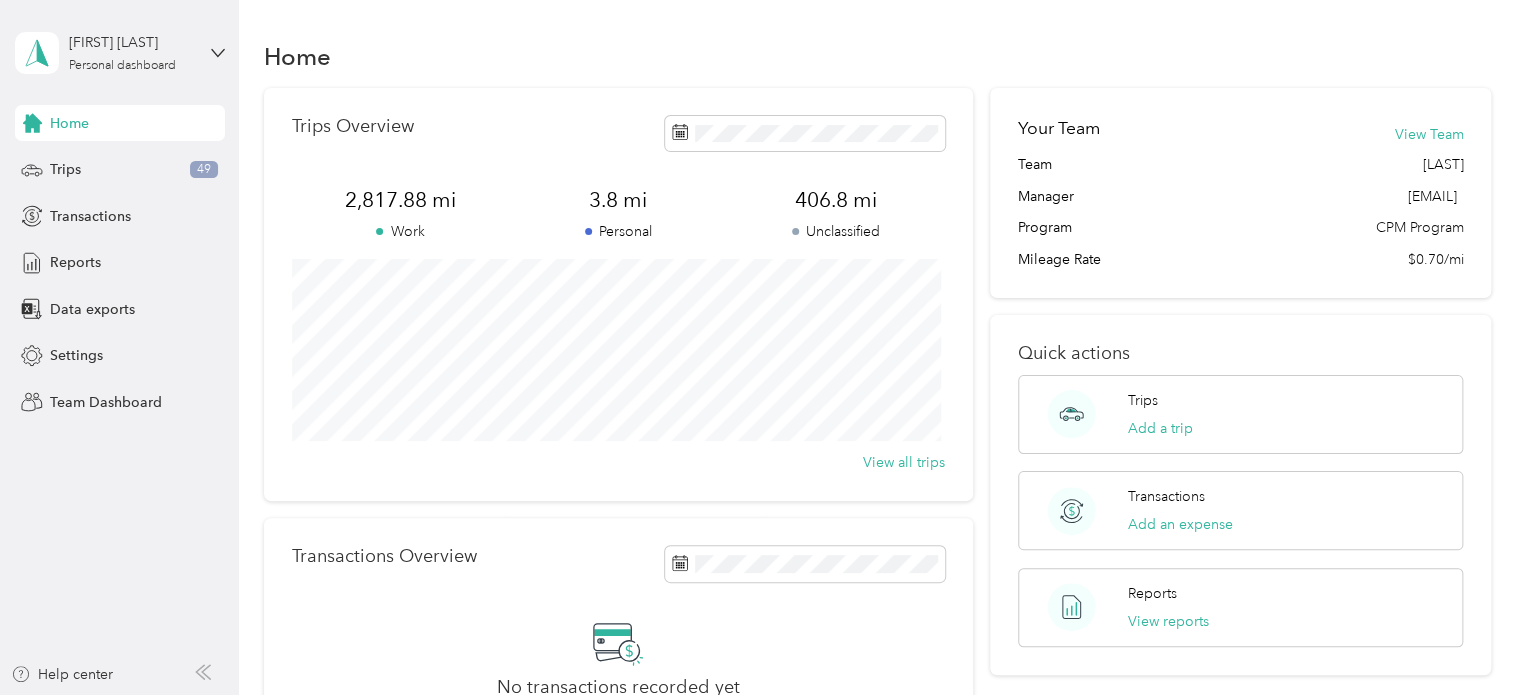 click on "[FIRST] [LAST] Personal dashboard" at bounding box center [120, 53] 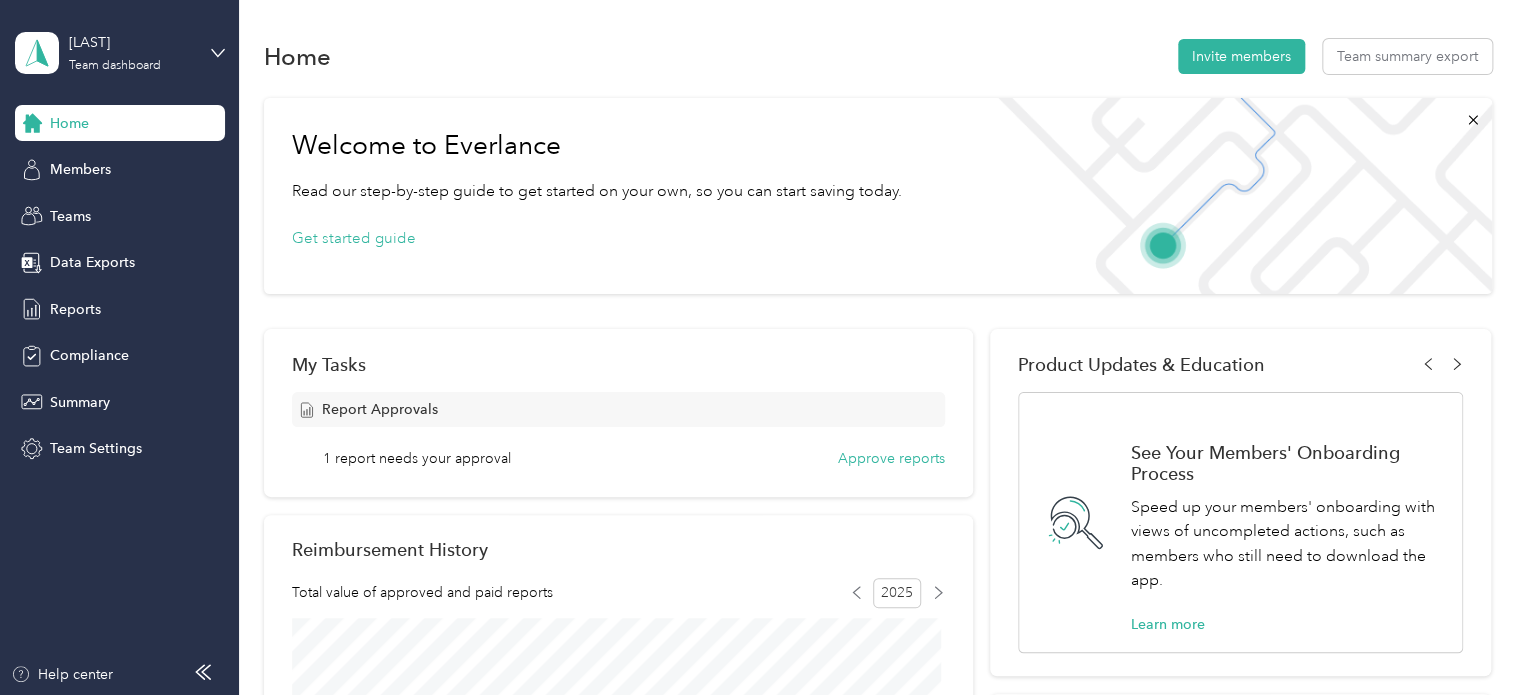 click on "1 report needs your approval" at bounding box center (417, 458) 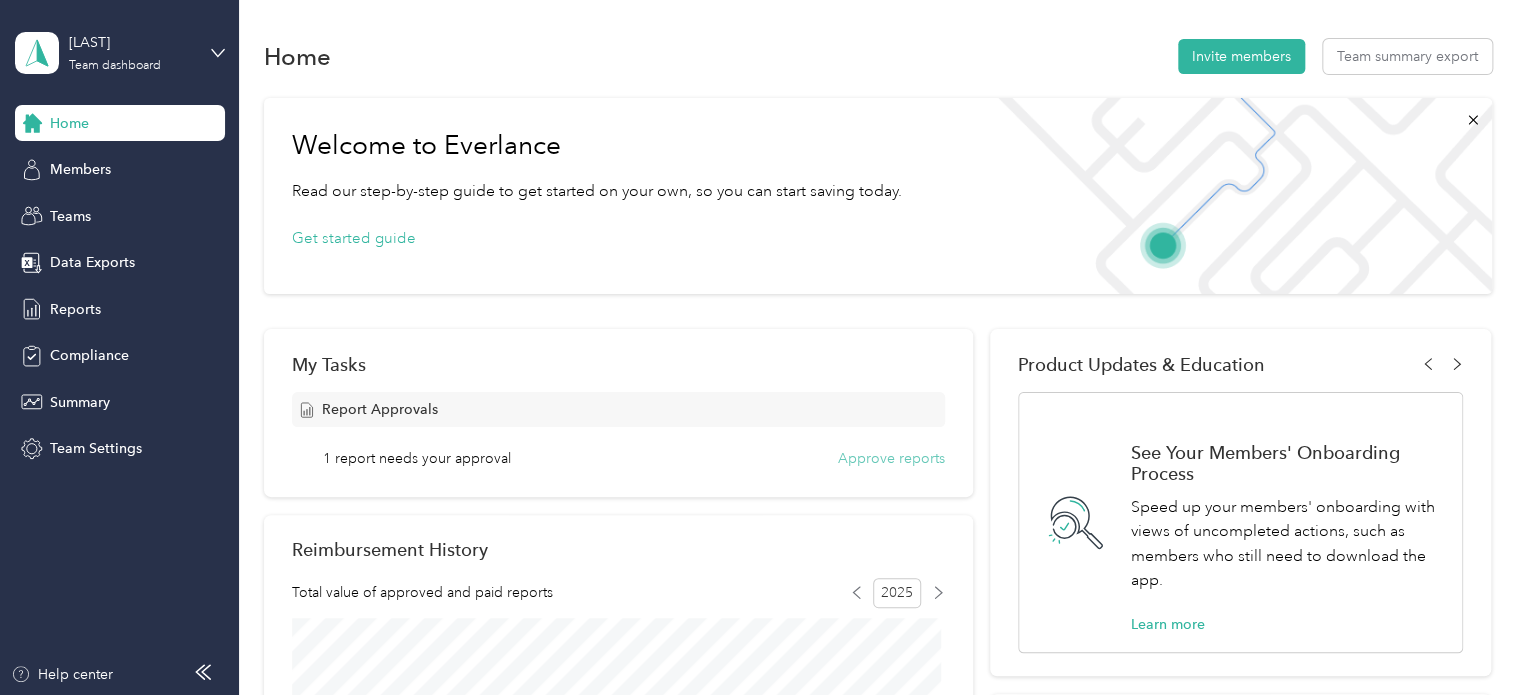 click on "Approve reports" at bounding box center (891, 458) 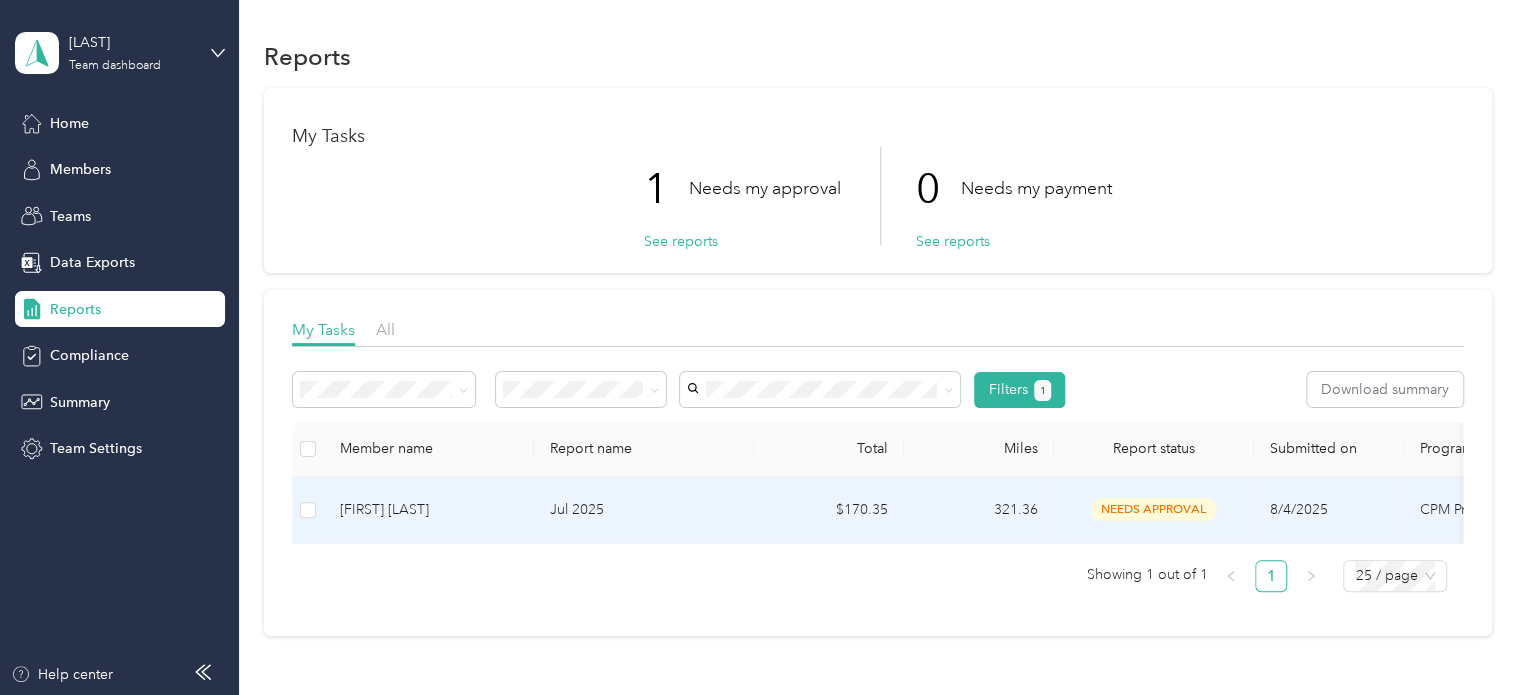 click on "needs approval" at bounding box center (1154, 509) 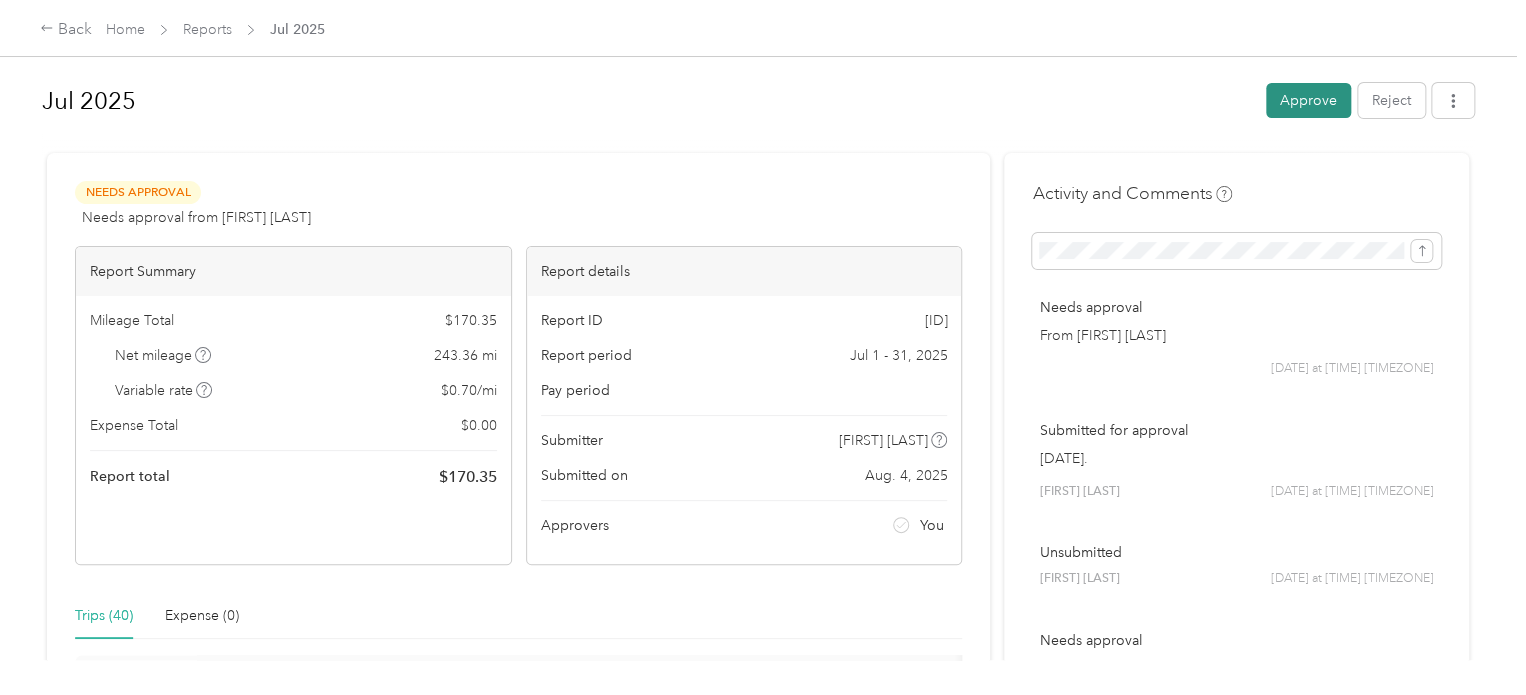 click on "Approve" at bounding box center (1308, 100) 